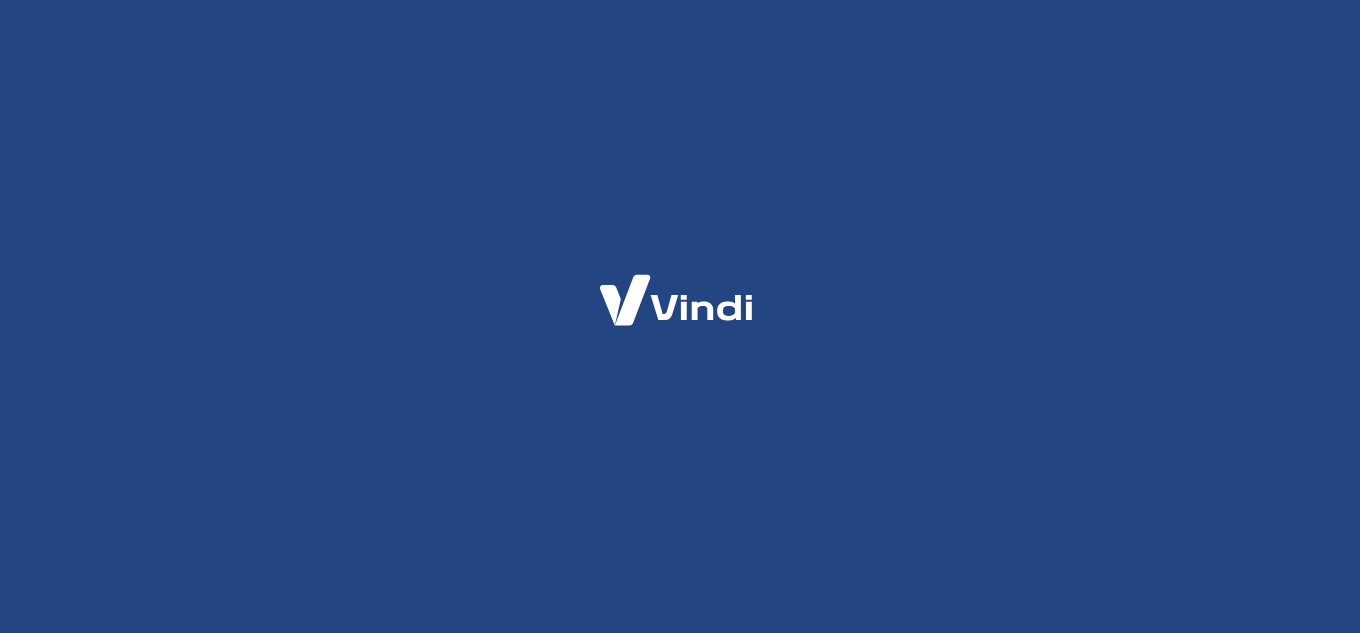 scroll, scrollTop: 0, scrollLeft: 0, axis: both 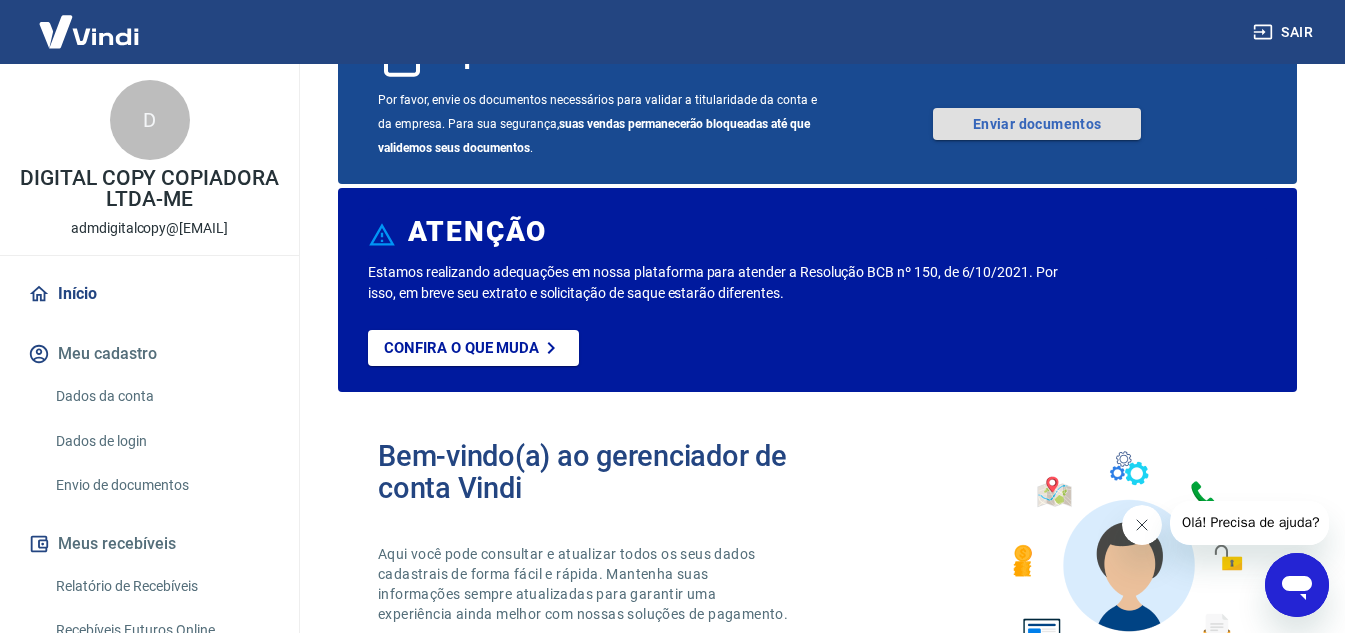 click on "Enviar documentos" at bounding box center (1037, 124) 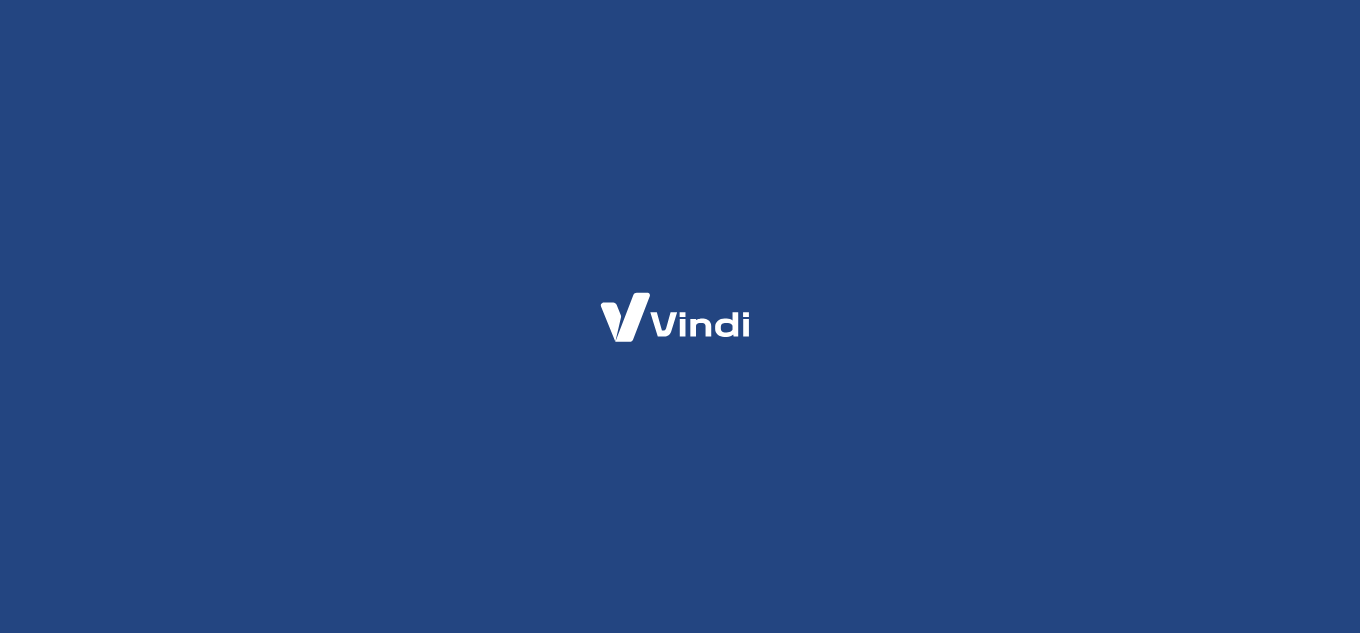 scroll, scrollTop: 0, scrollLeft: 0, axis: both 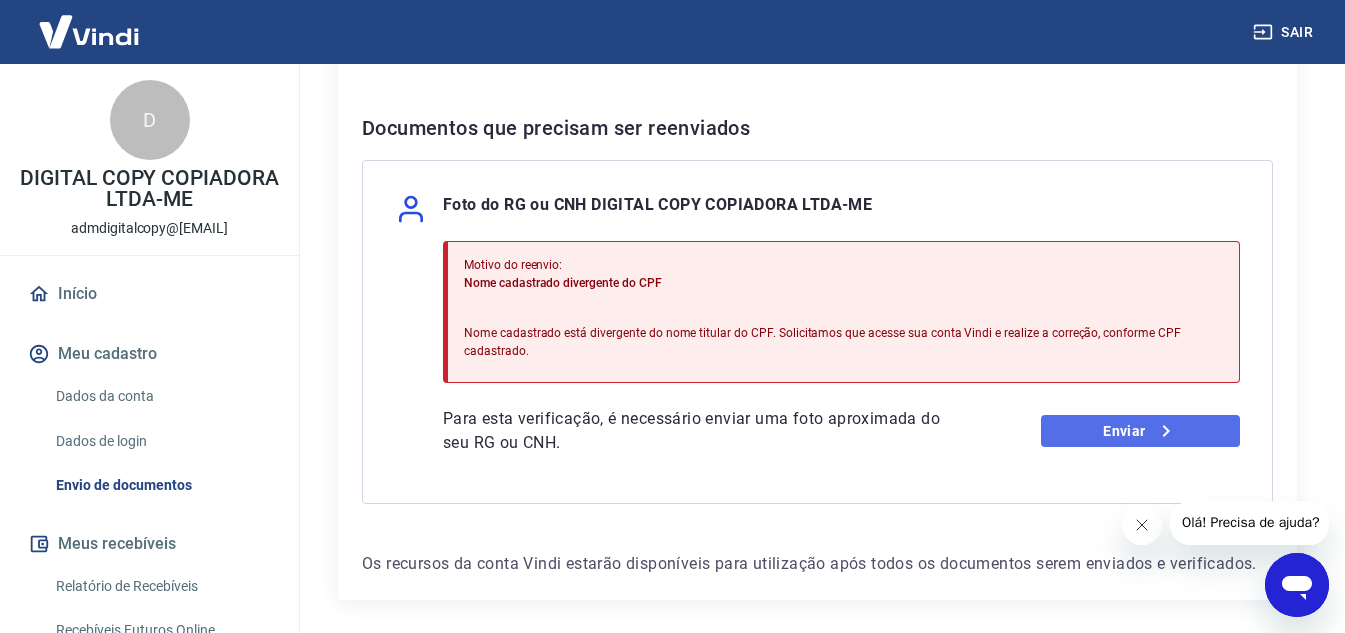 click on "Enviar" at bounding box center [1140, 431] 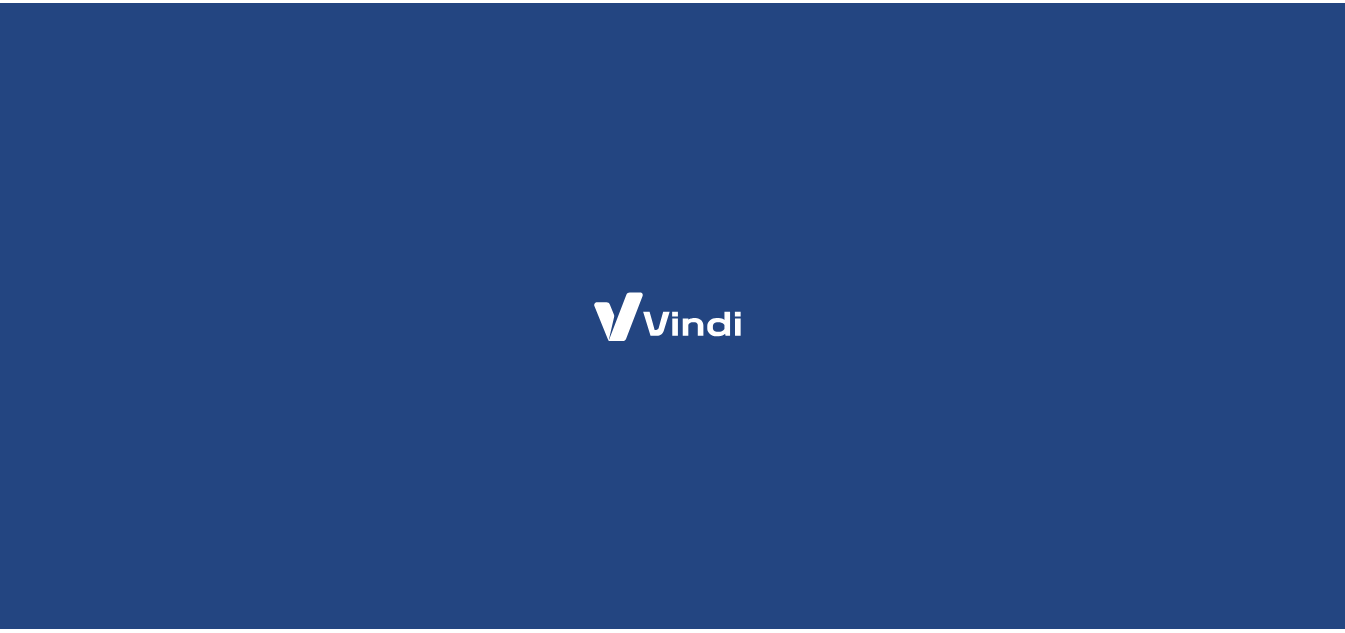 scroll, scrollTop: 0, scrollLeft: 0, axis: both 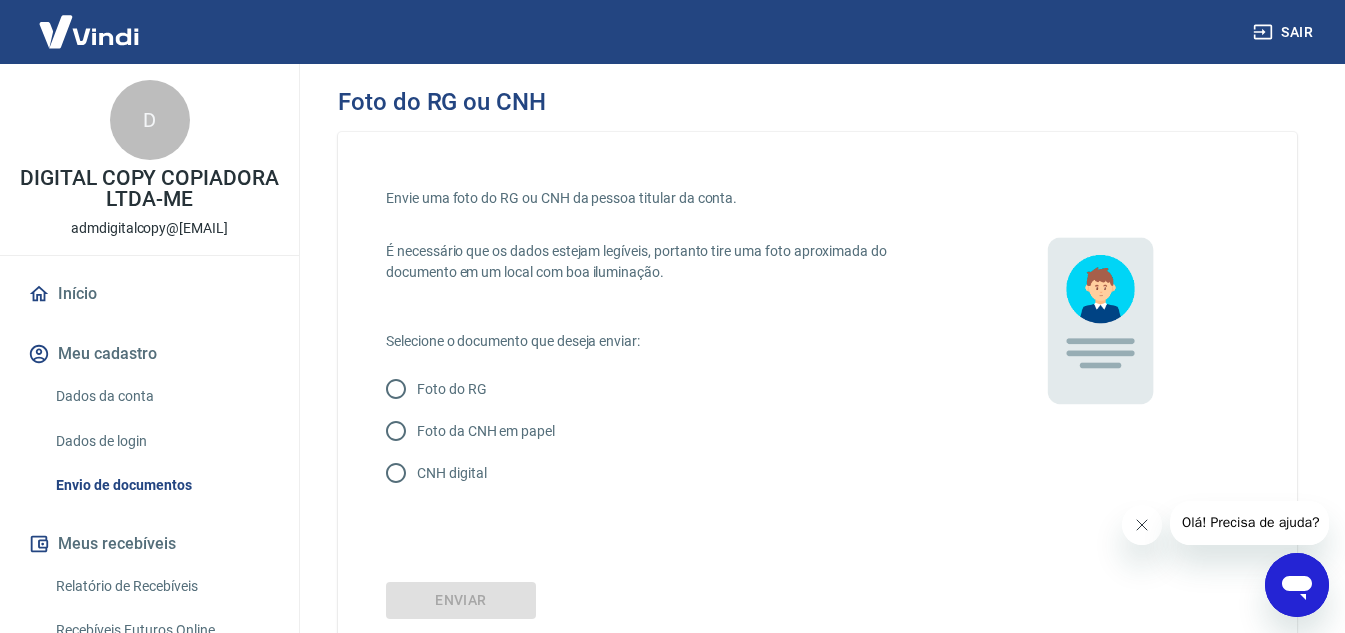 click on "Foto da CNH em papel" at bounding box center [396, 431] 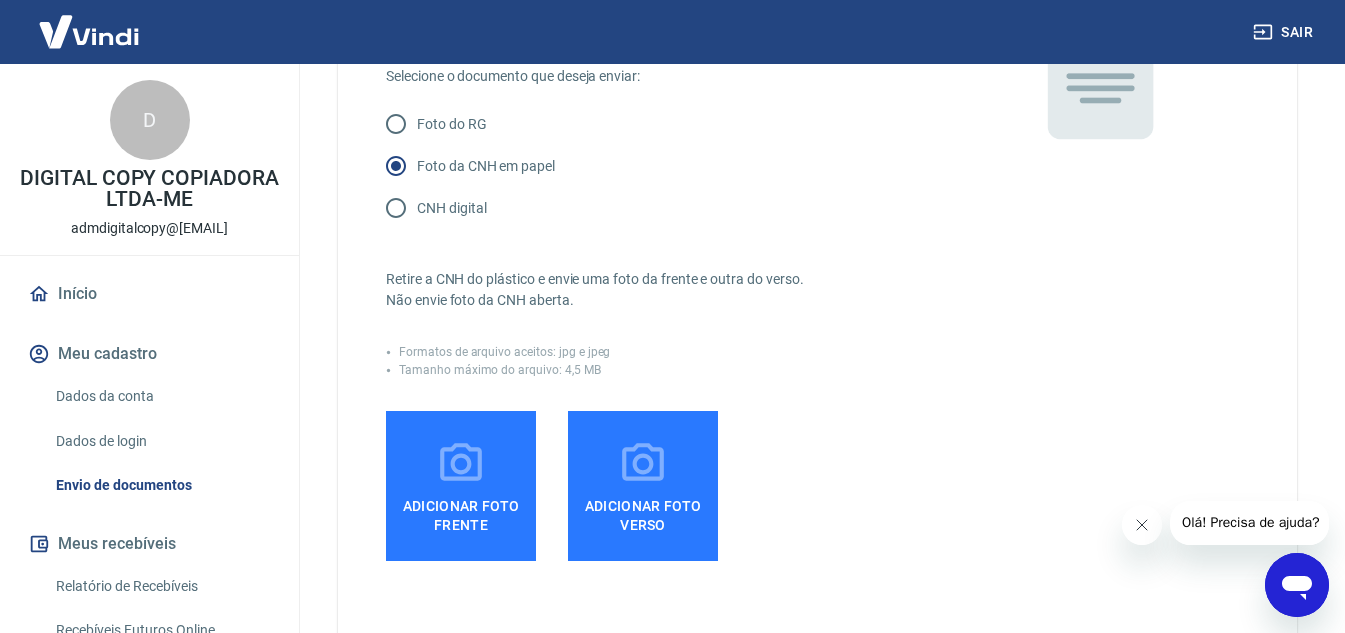 scroll, scrollTop: 300, scrollLeft: 0, axis: vertical 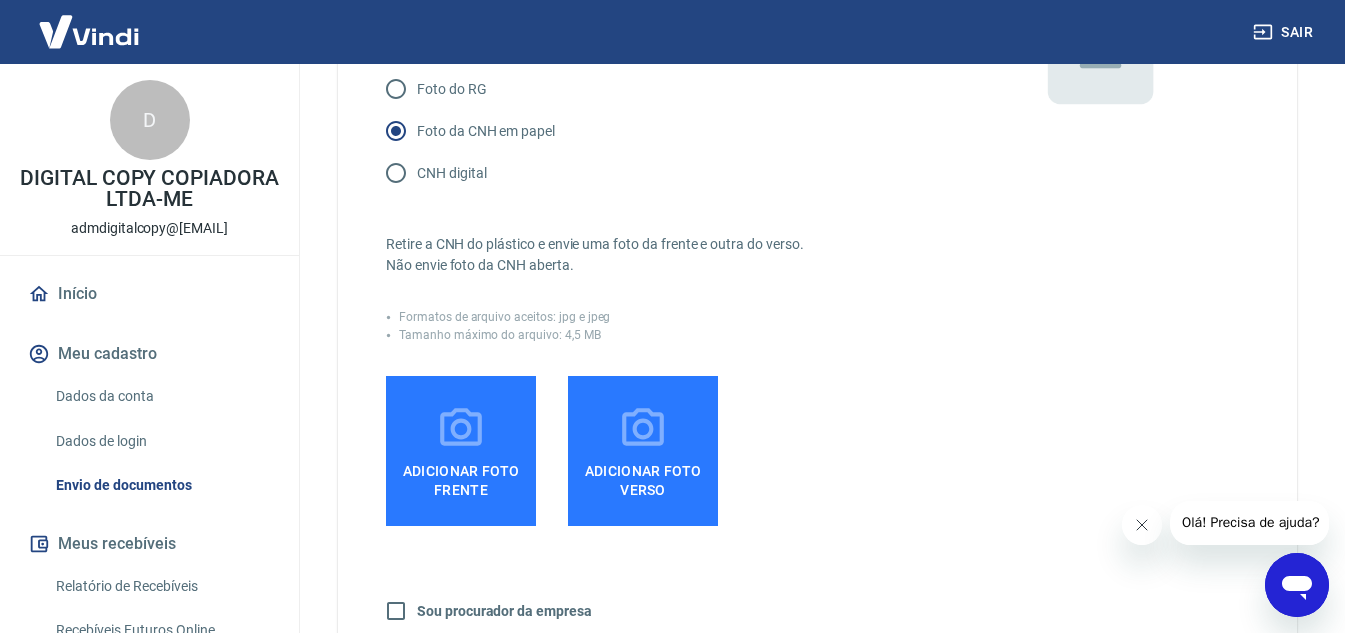 click 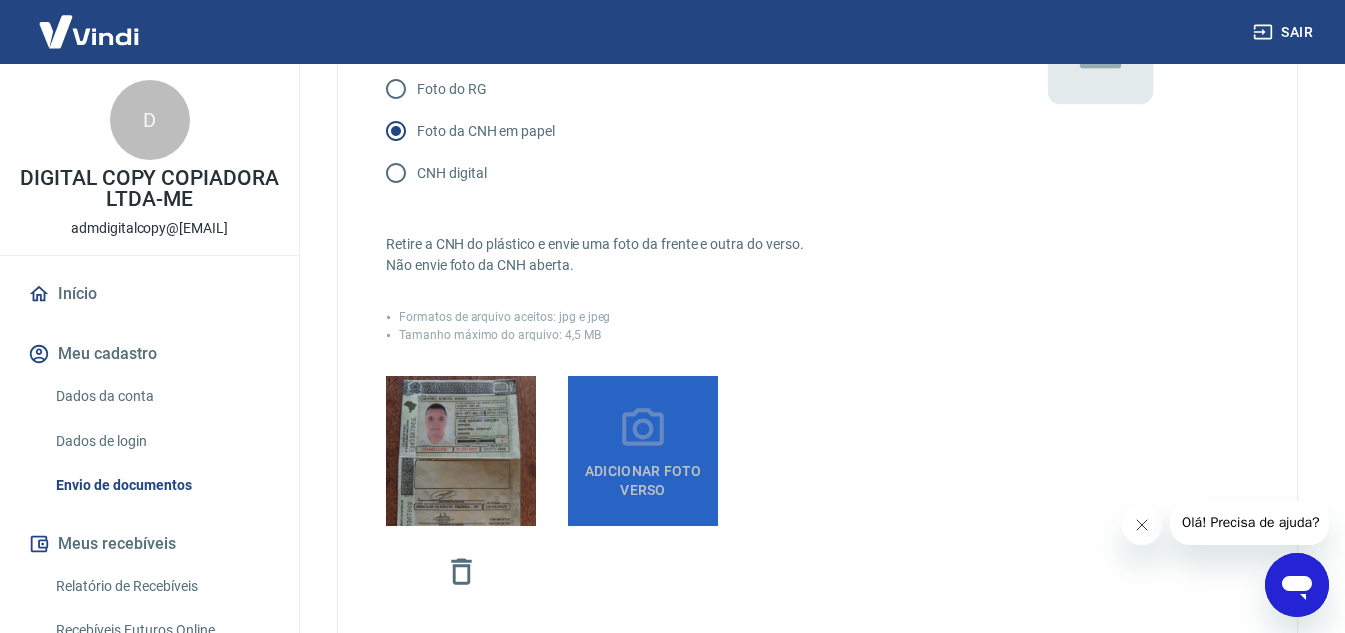 click 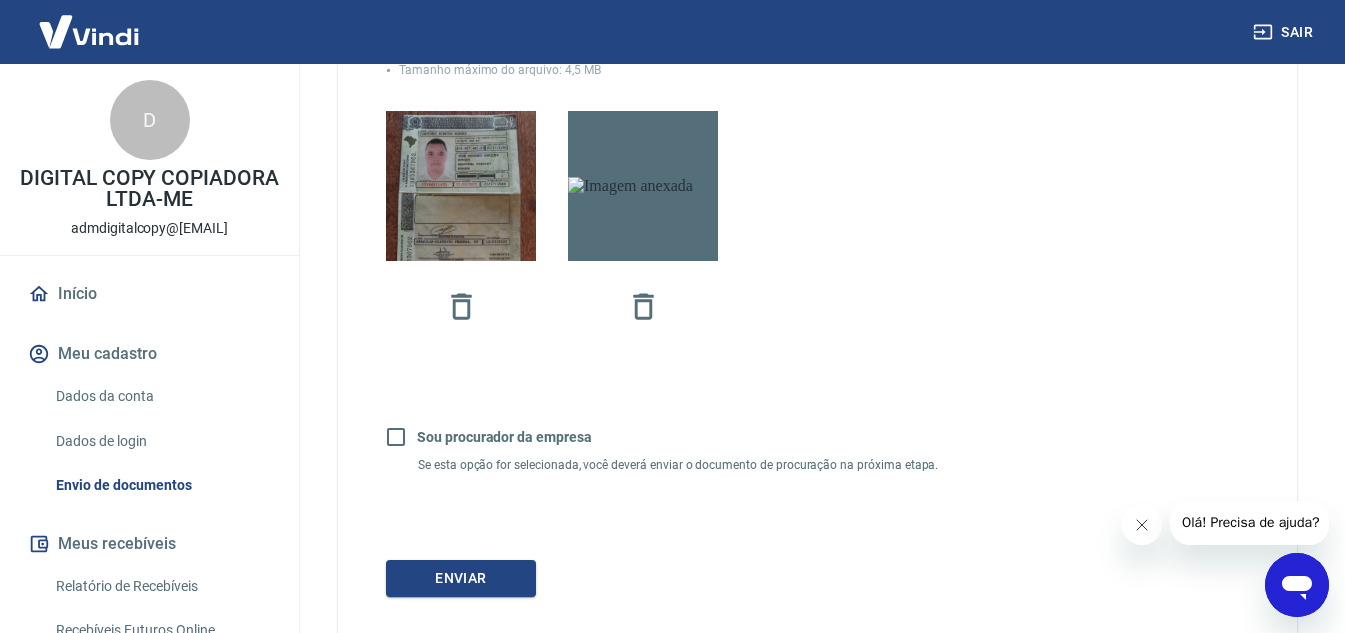 scroll, scrollTop: 600, scrollLeft: 0, axis: vertical 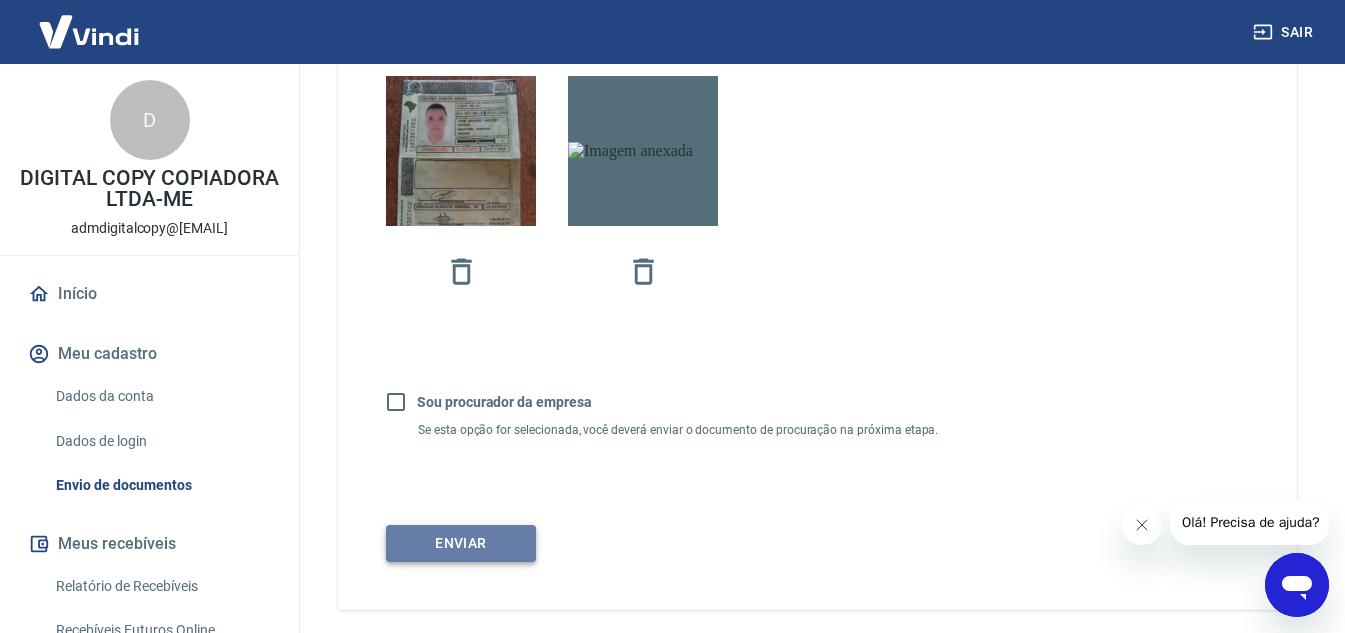 click on "Enviar" at bounding box center [461, 543] 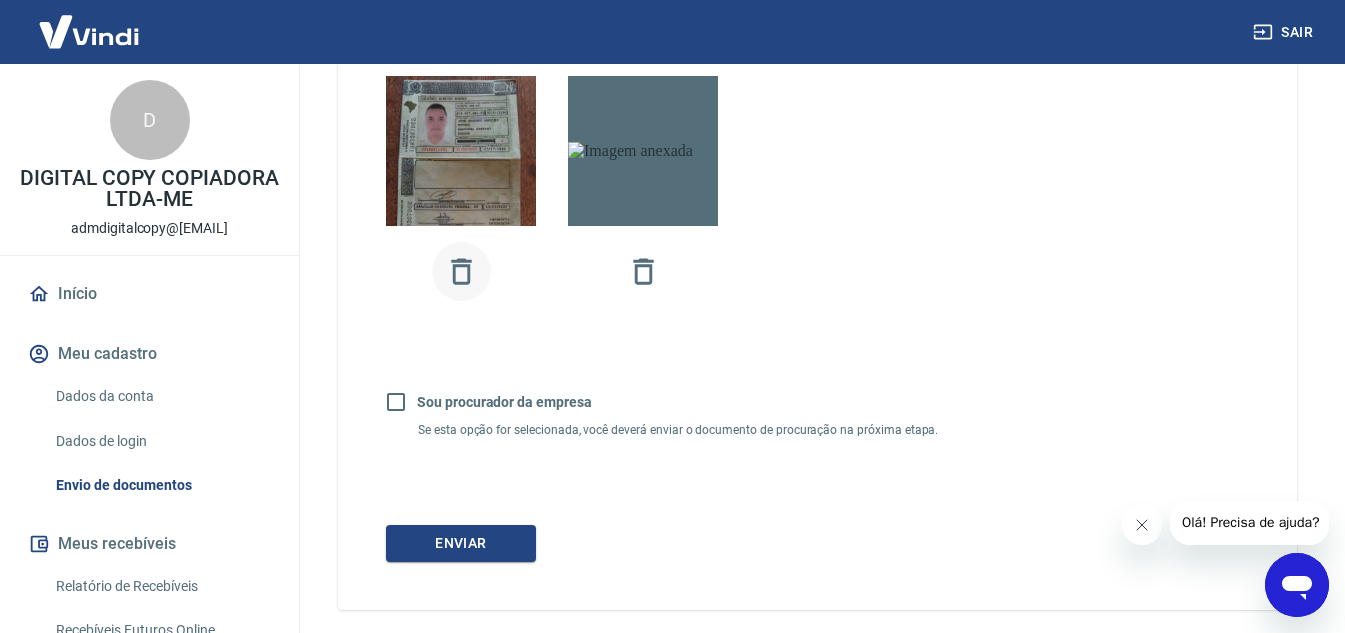 click 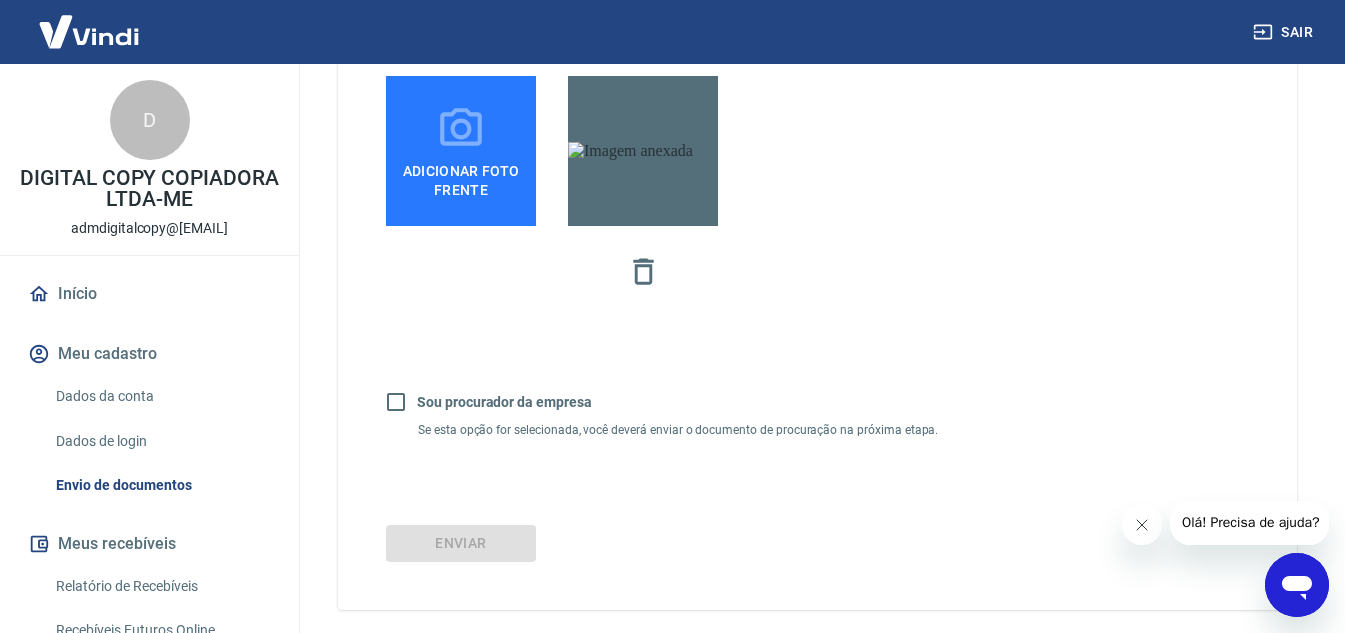 click on "Adicionar foto frente" at bounding box center (461, 176) 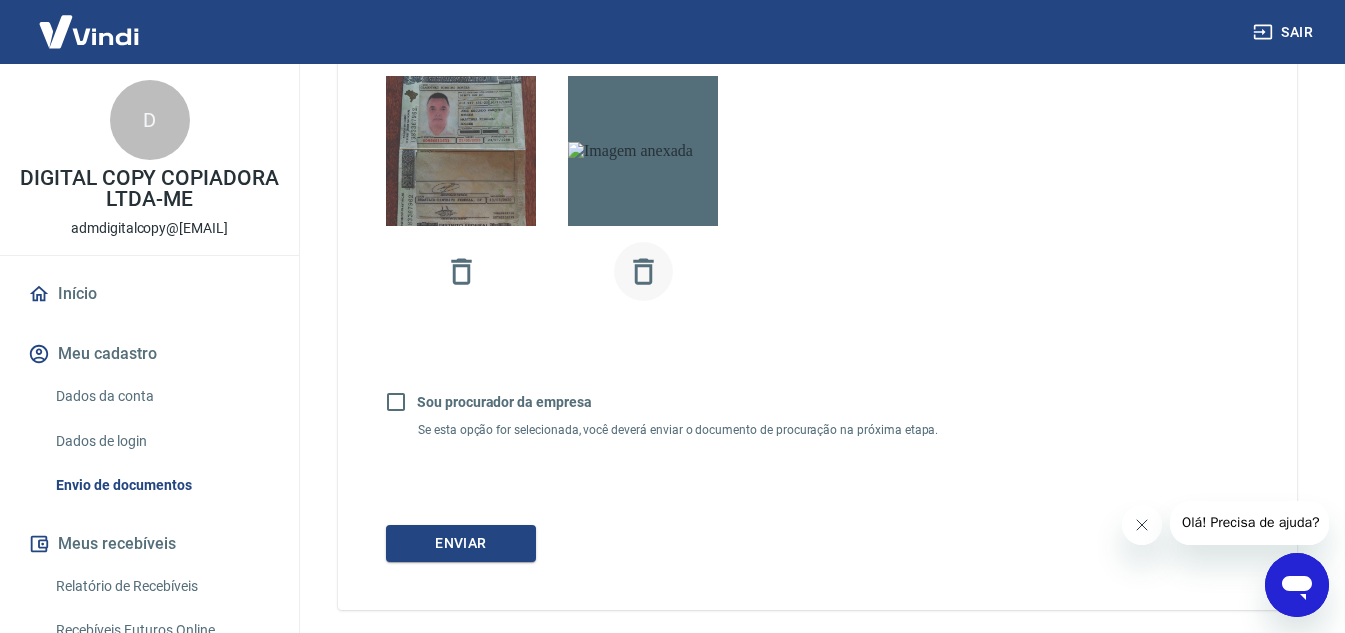 click 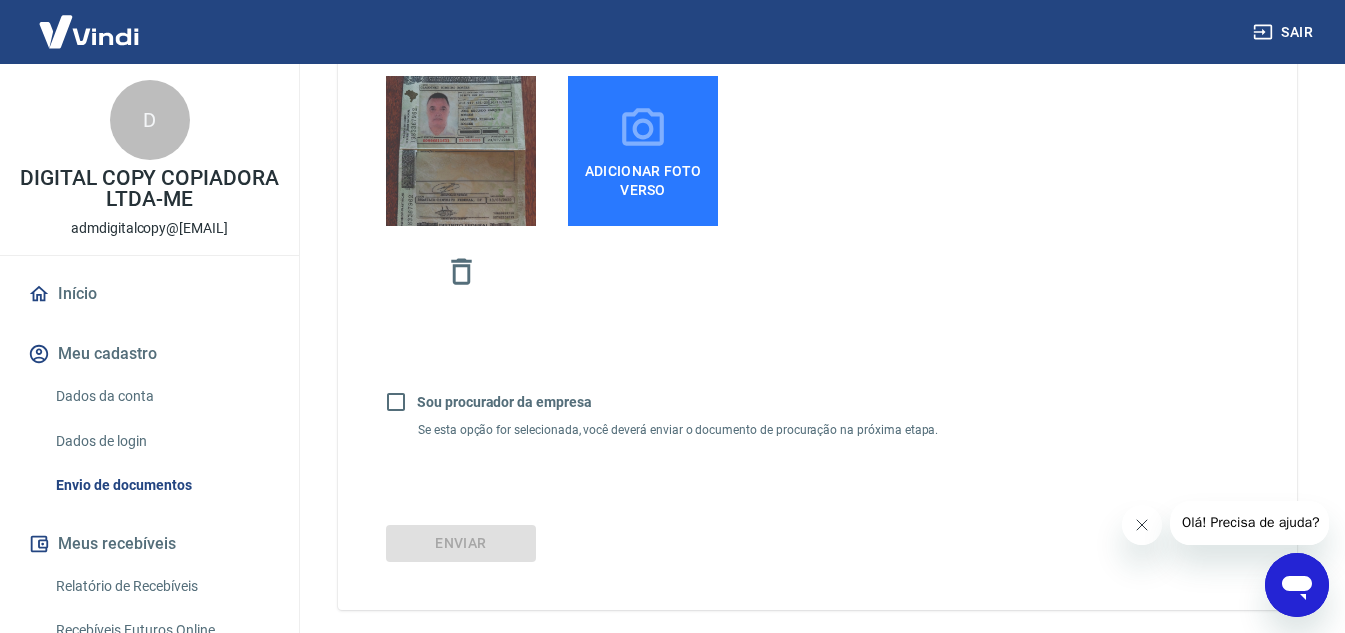 click on "Adicionar foto verso" at bounding box center (643, 176) 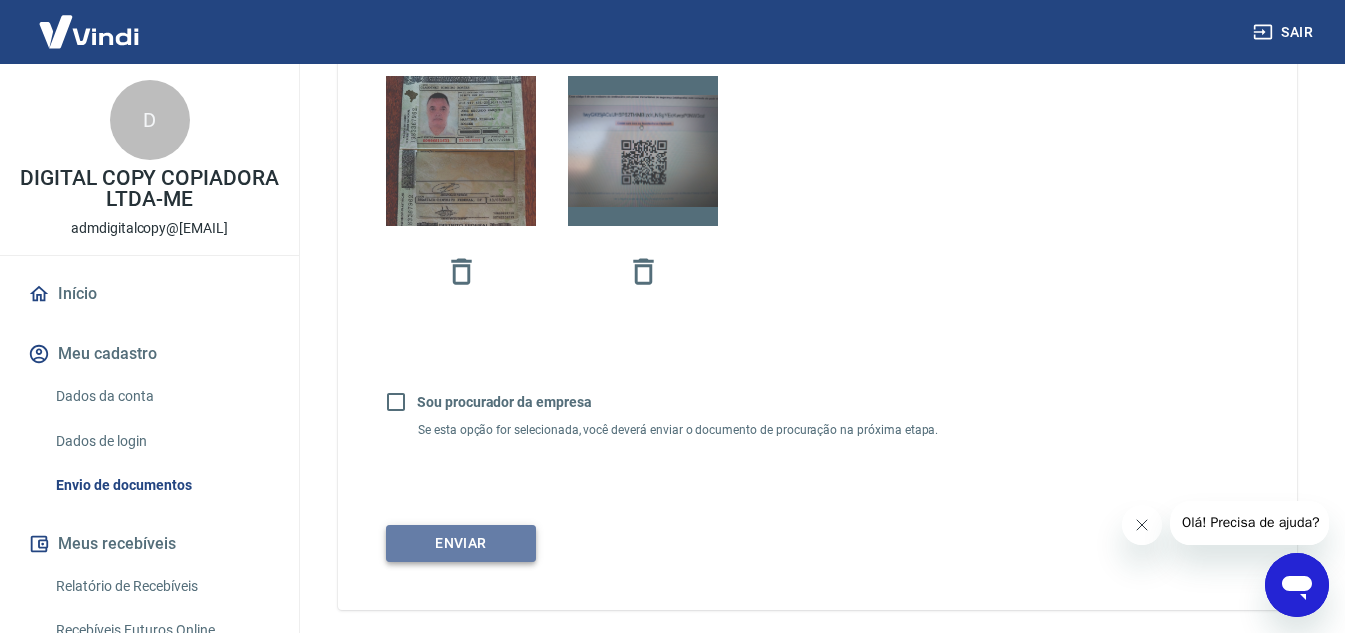 click on "Enviar" at bounding box center (461, 543) 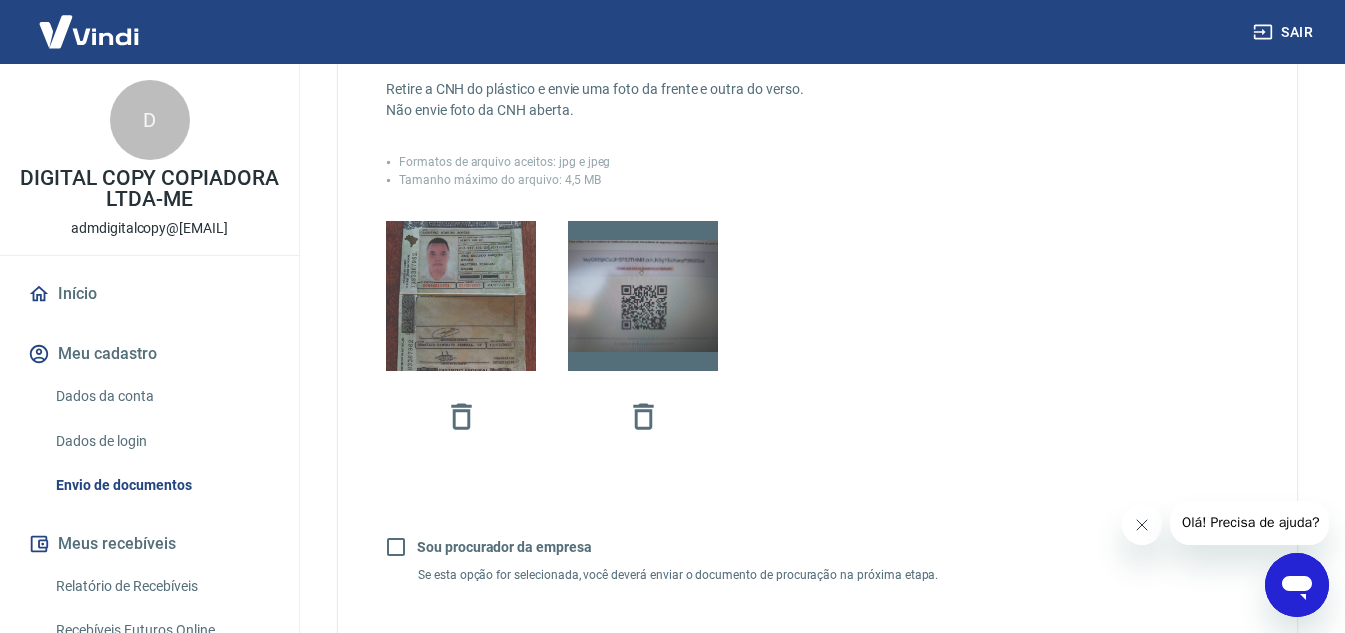 scroll, scrollTop: 500, scrollLeft: 0, axis: vertical 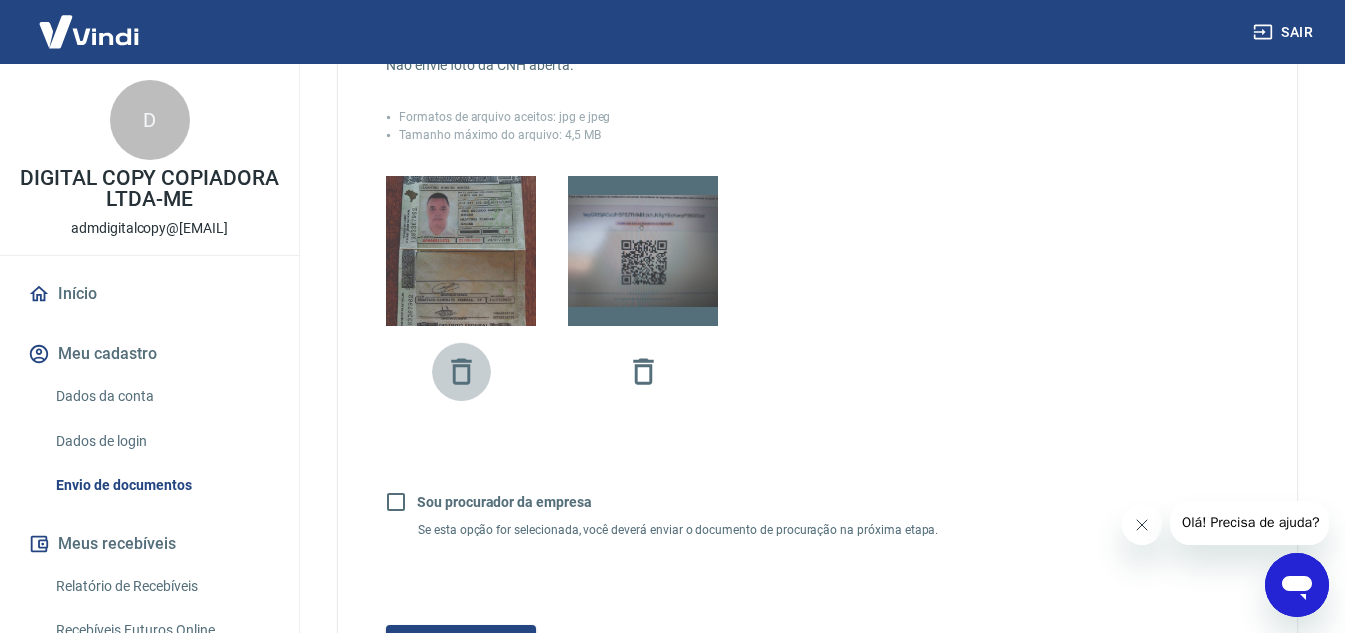 click 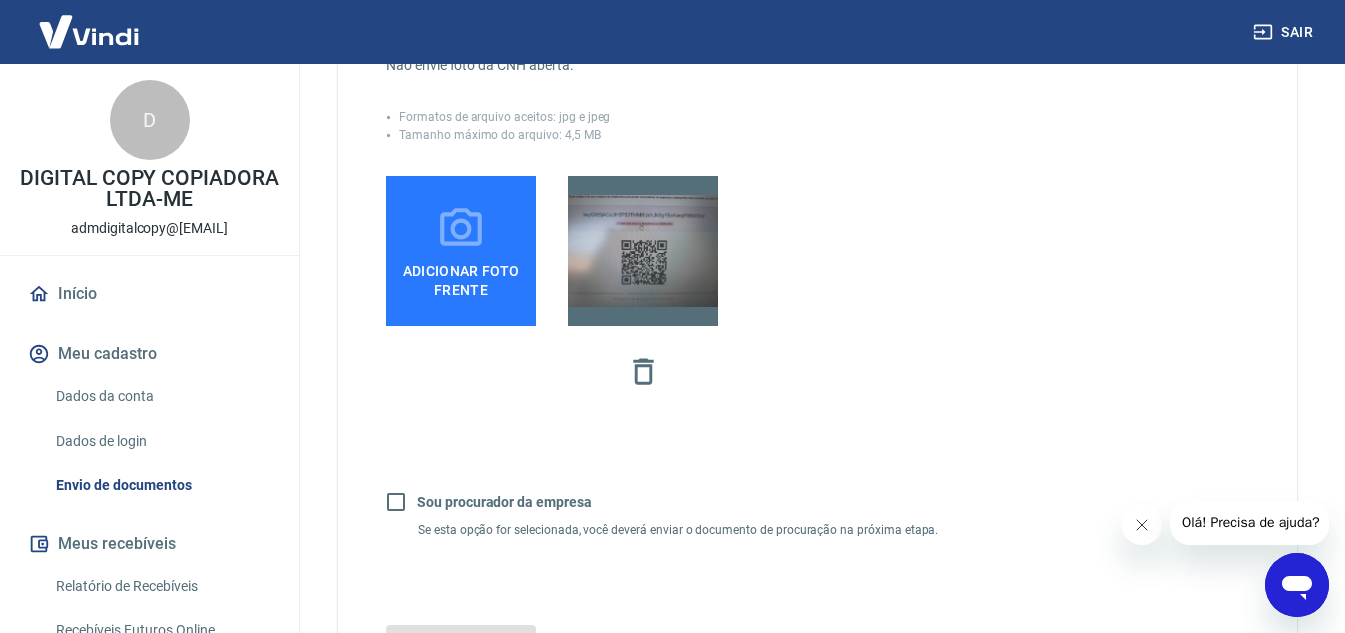 click on "Adicionar foto frente" at bounding box center [461, 251] 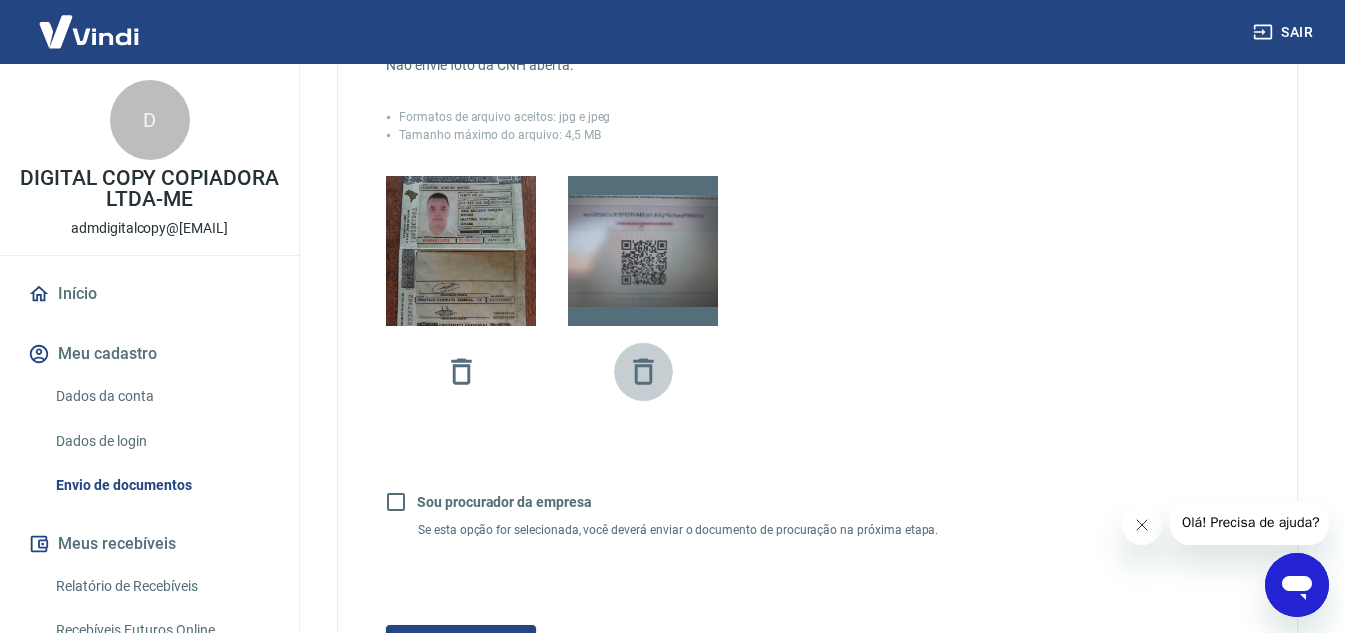 click 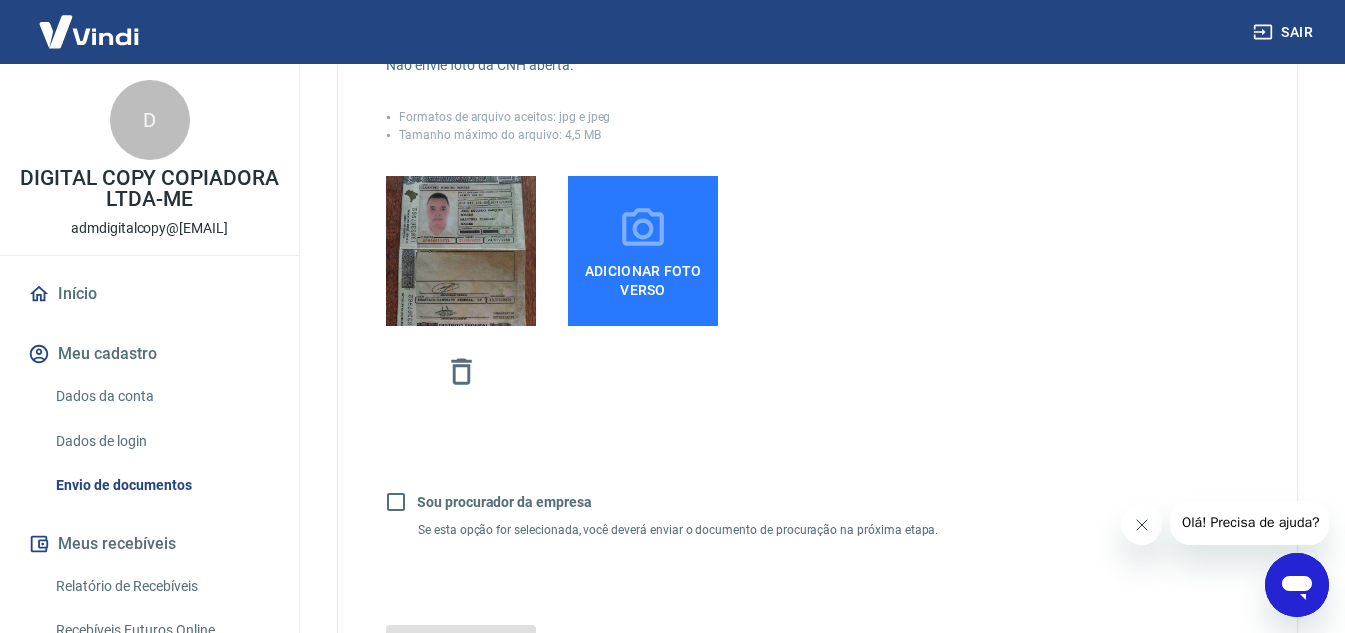 click on "Adicionar foto verso" at bounding box center [643, 276] 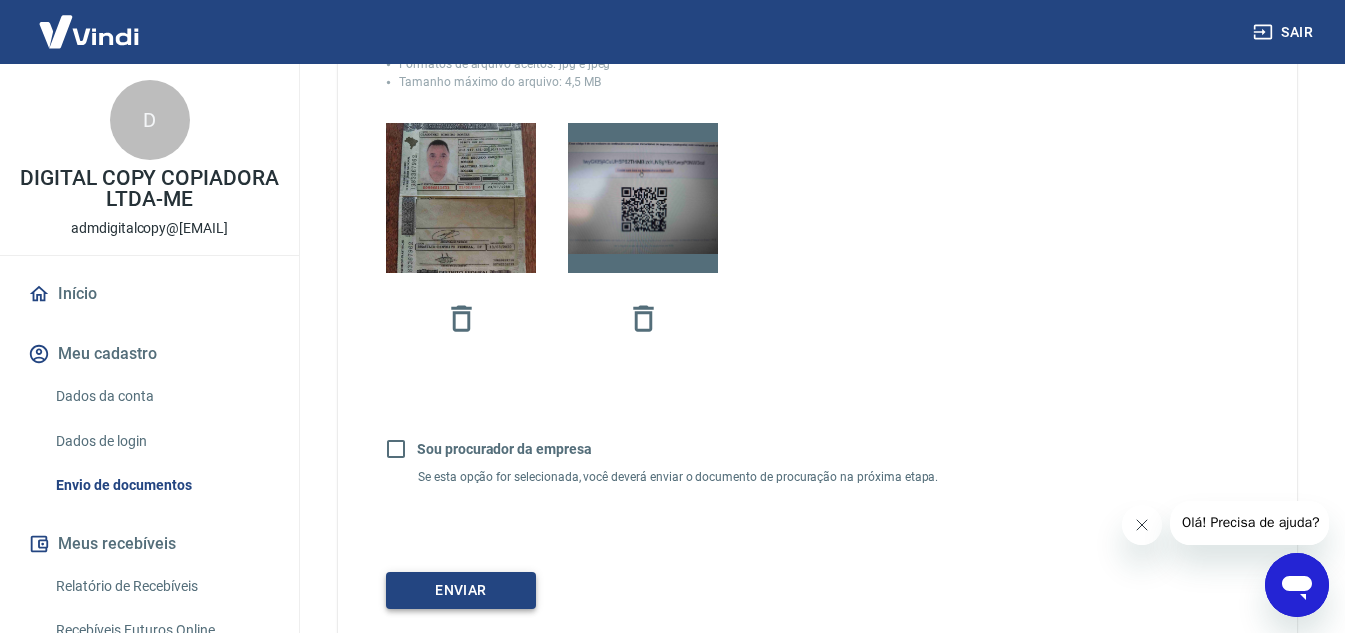 scroll, scrollTop: 600, scrollLeft: 0, axis: vertical 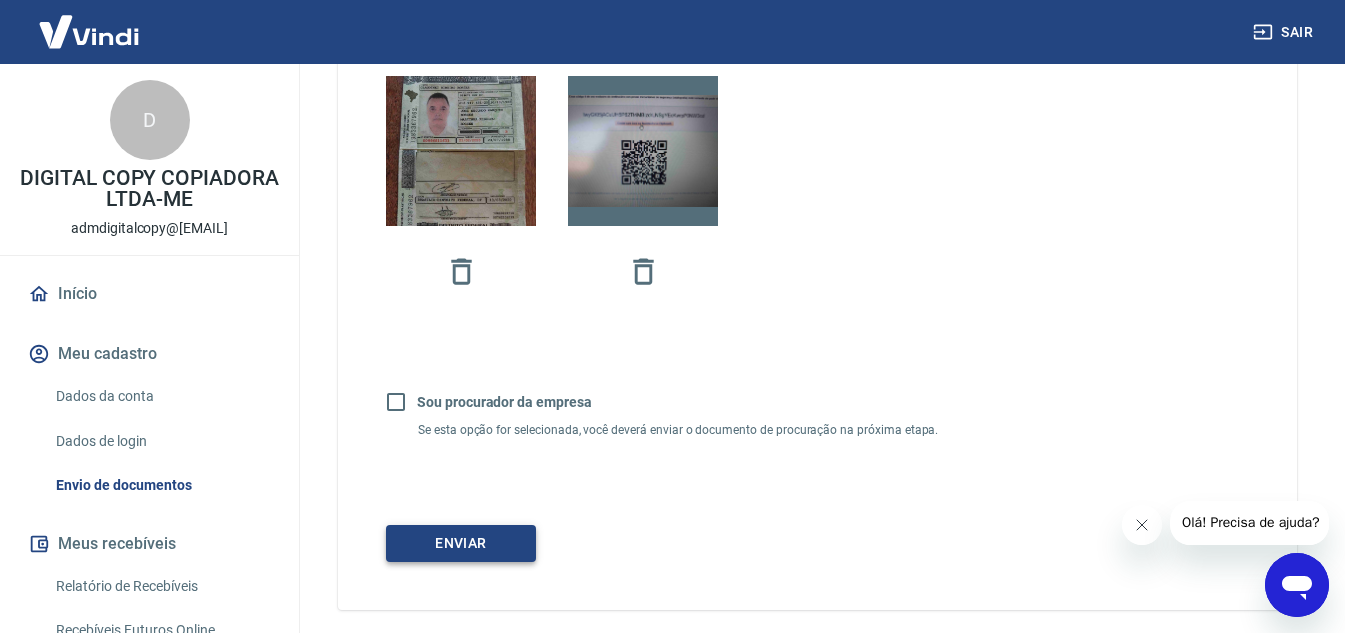 click on "Enviar" at bounding box center (461, 543) 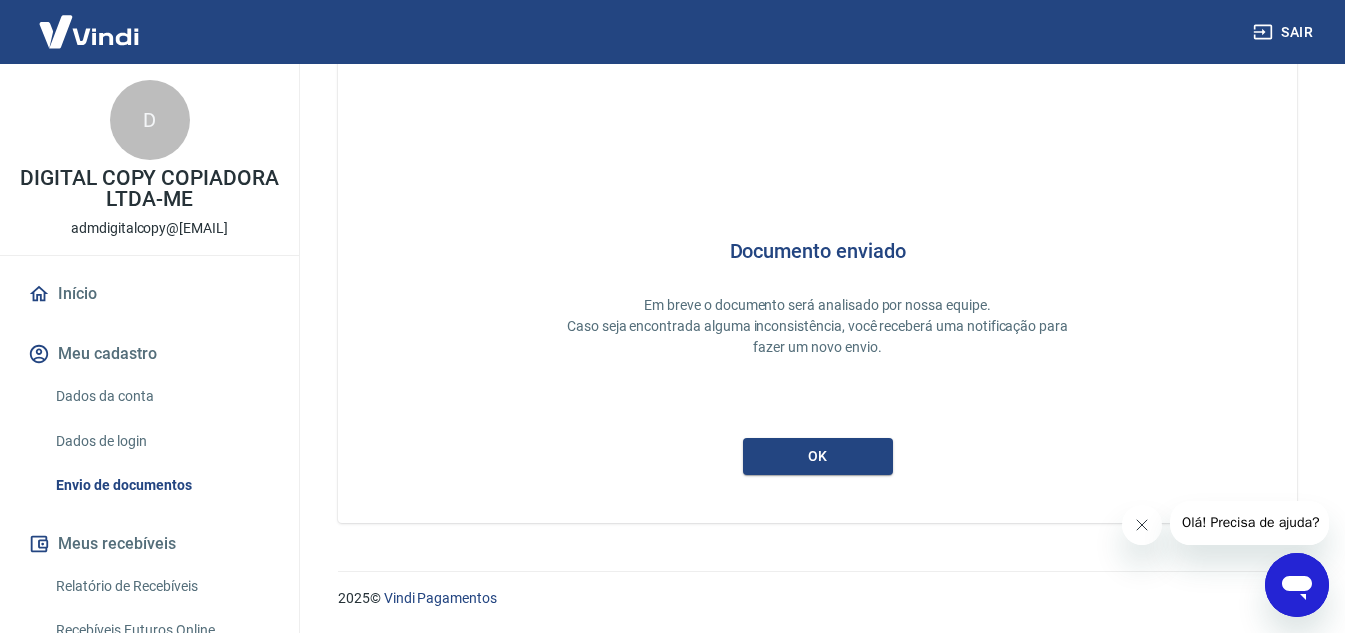 scroll, scrollTop: 61, scrollLeft: 0, axis: vertical 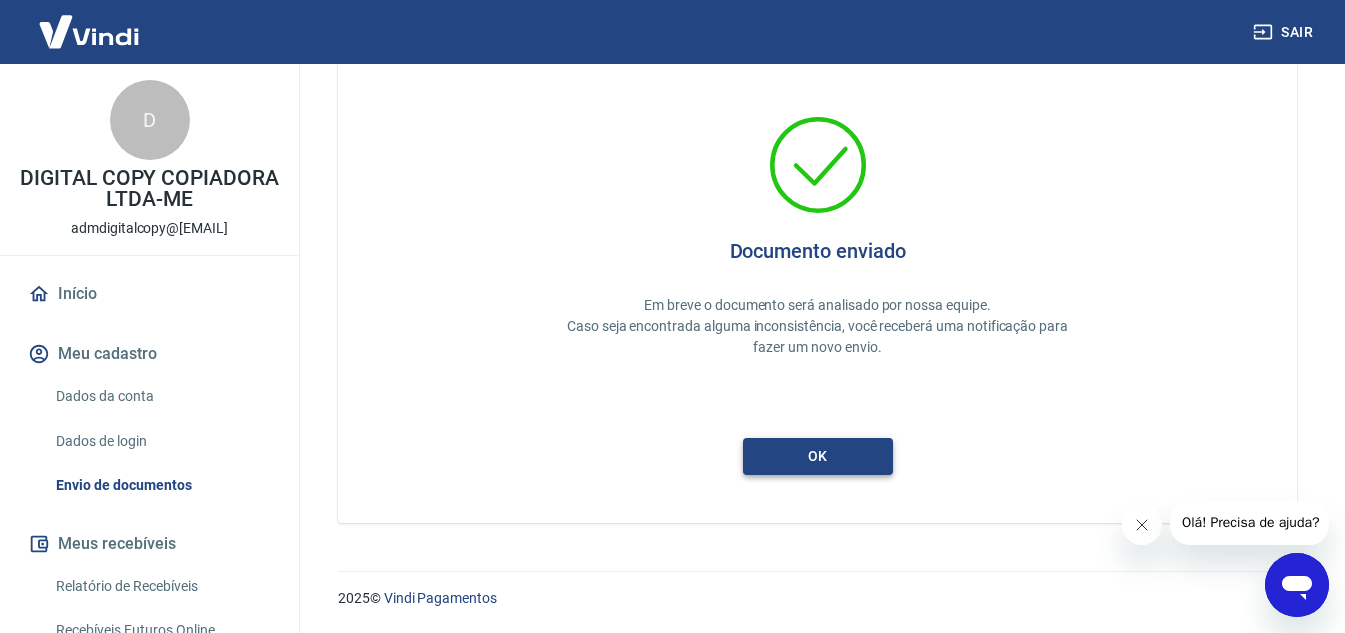 click on "ok" at bounding box center (818, 456) 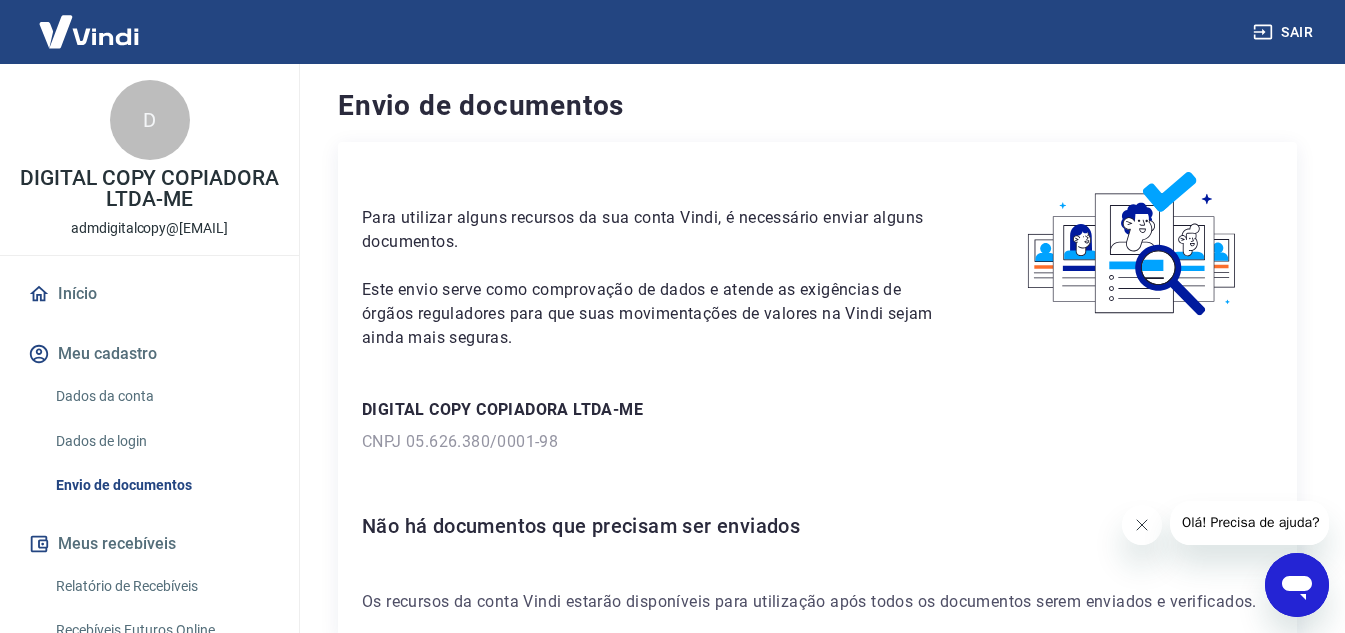 scroll, scrollTop: 0, scrollLeft: 0, axis: both 